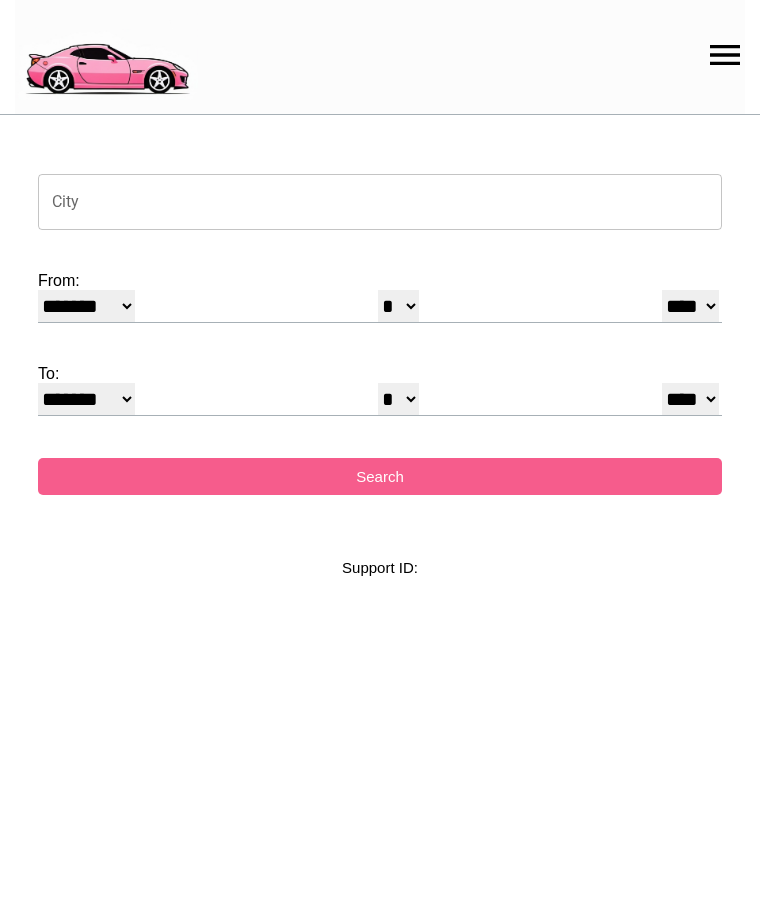 select on "*" 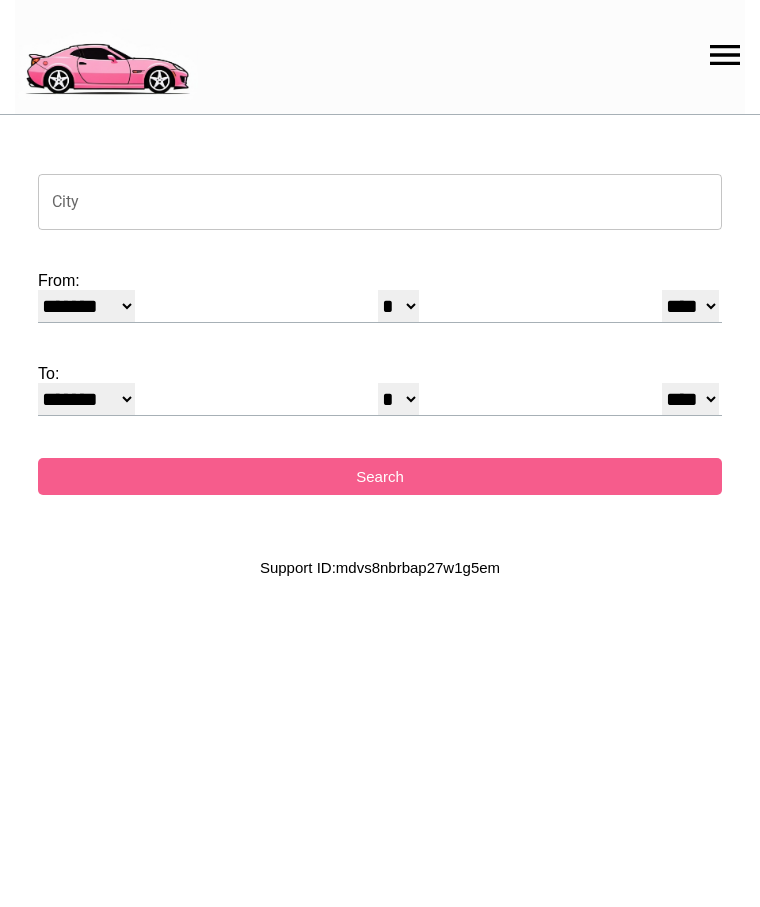 scroll, scrollTop: 0, scrollLeft: 0, axis: both 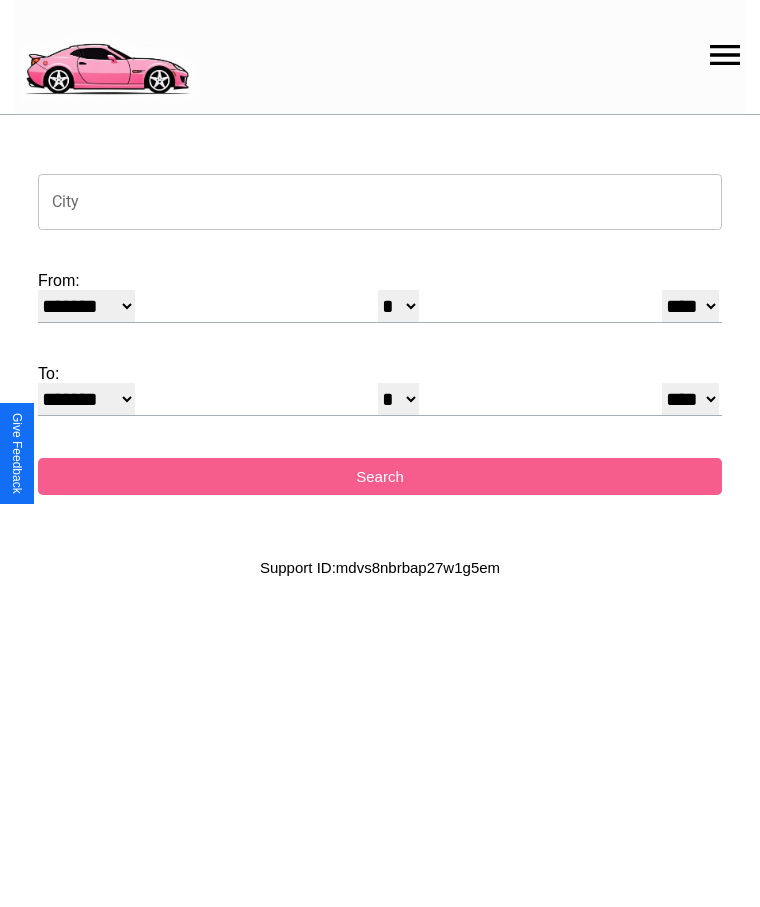 click 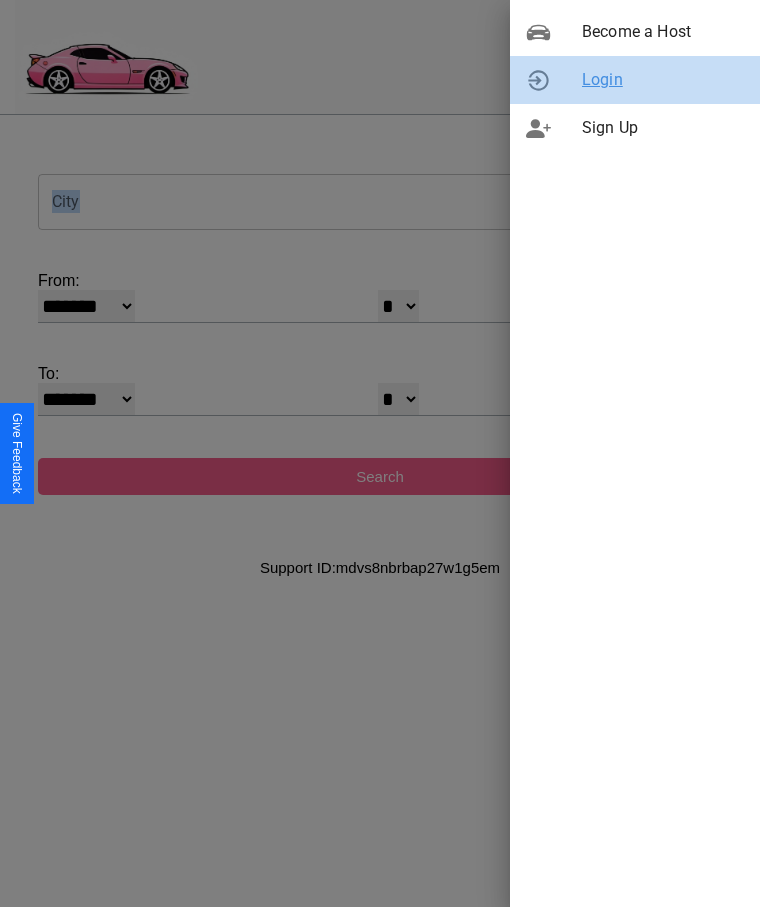 click on "Login" at bounding box center [663, 80] 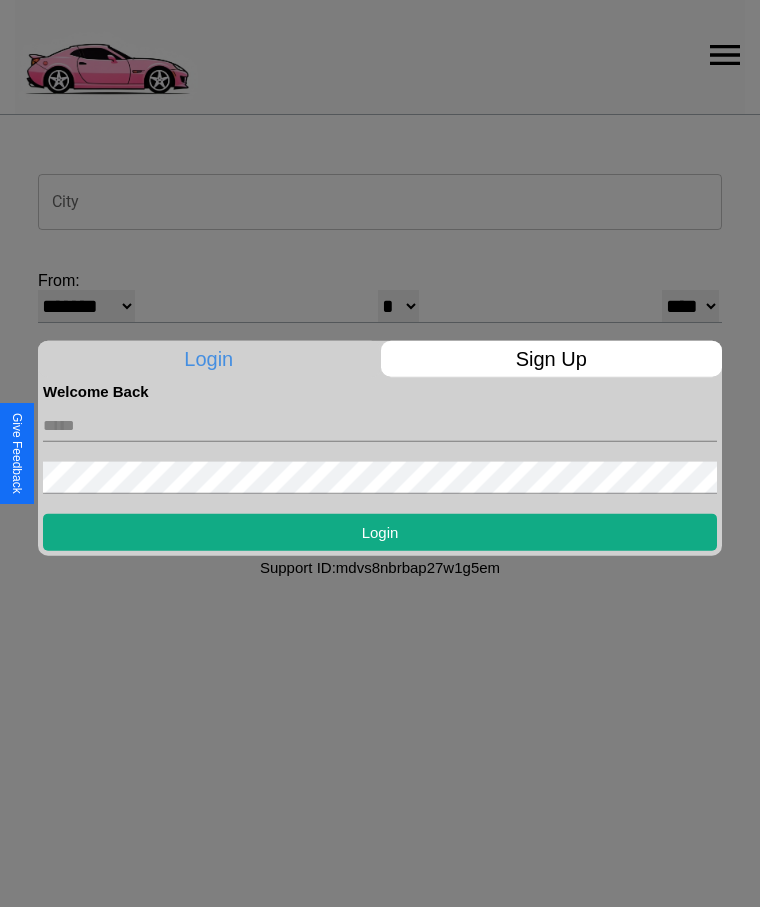 click at bounding box center (380, 425) 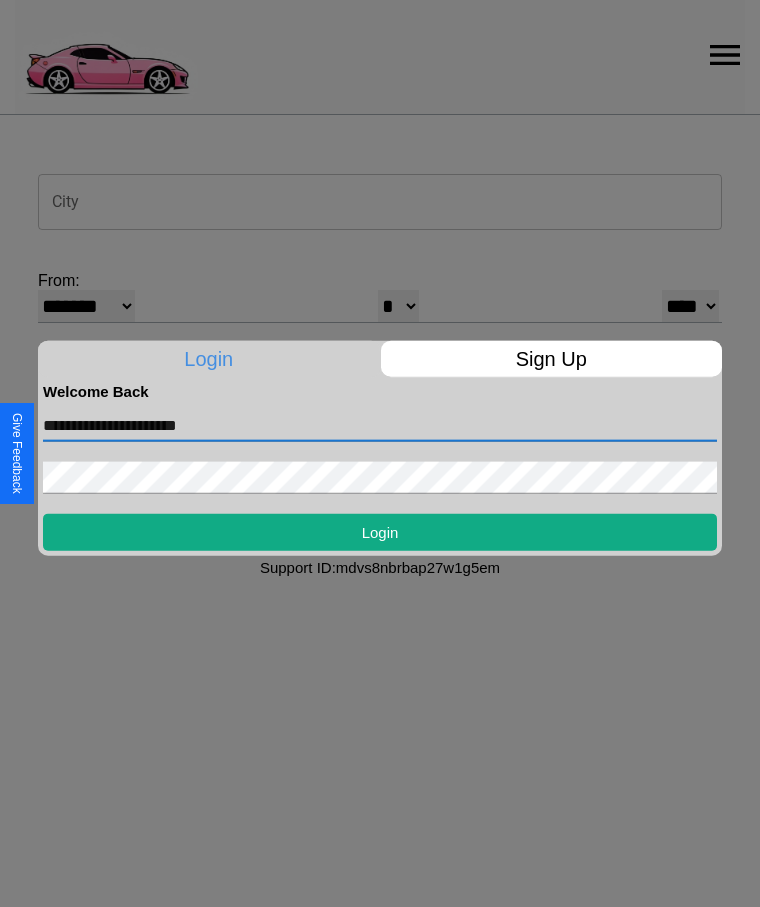 type on "**********" 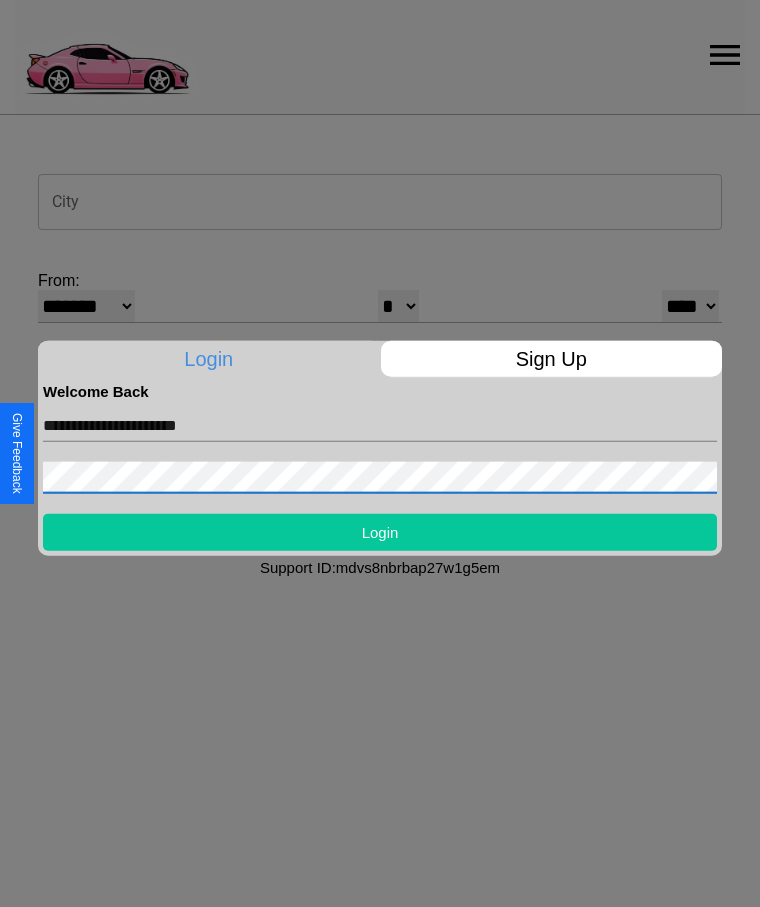 click on "Login" at bounding box center [380, 531] 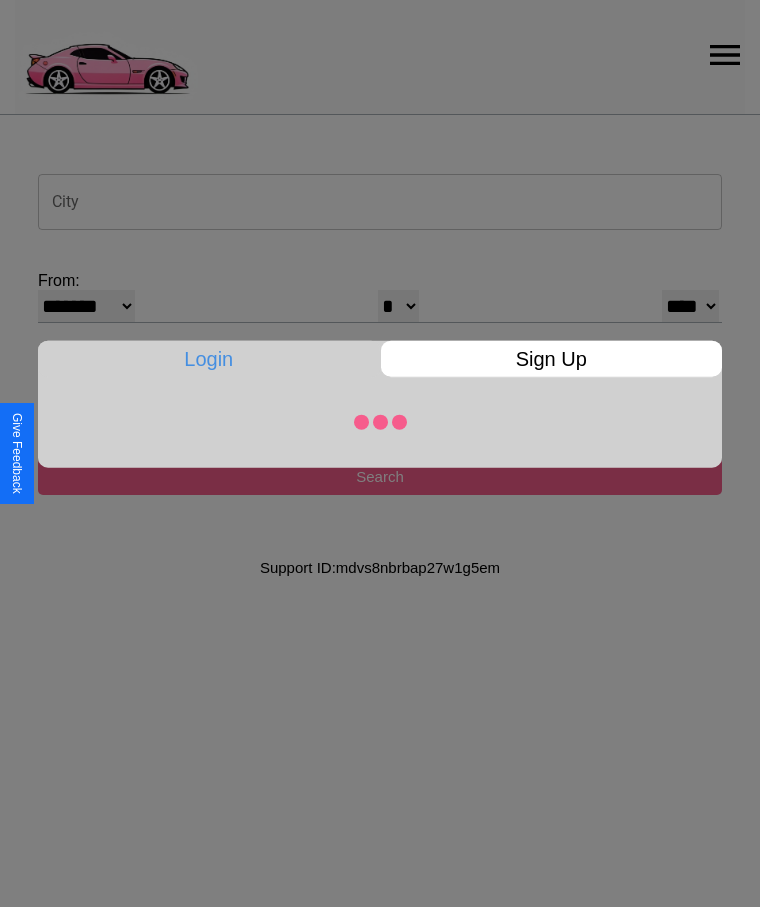 select on "*" 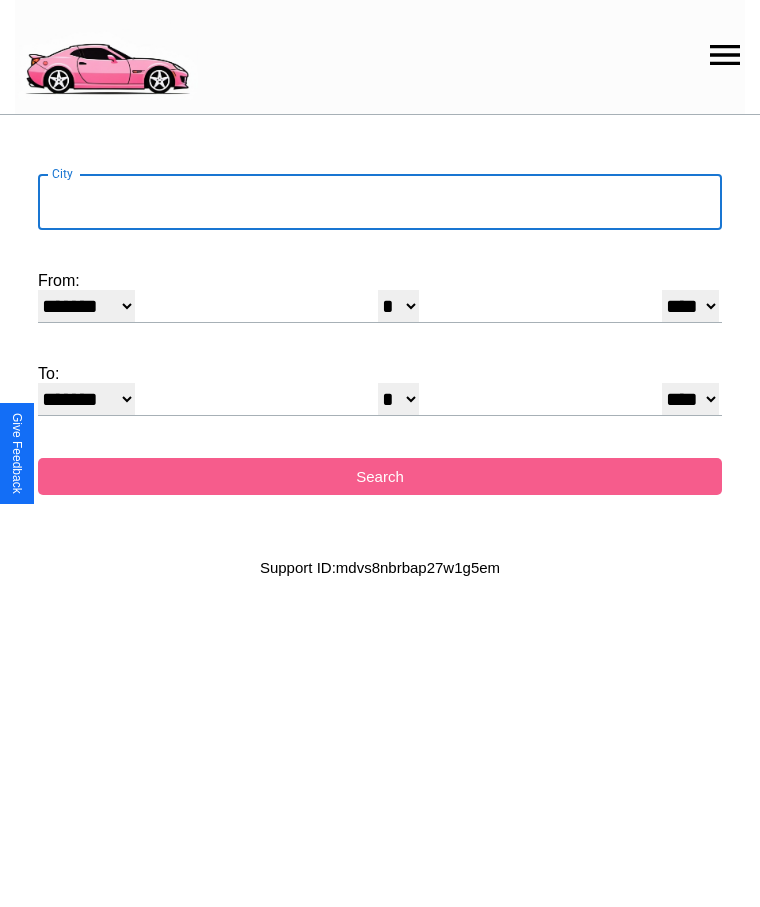 click on "City" at bounding box center [380, 202] 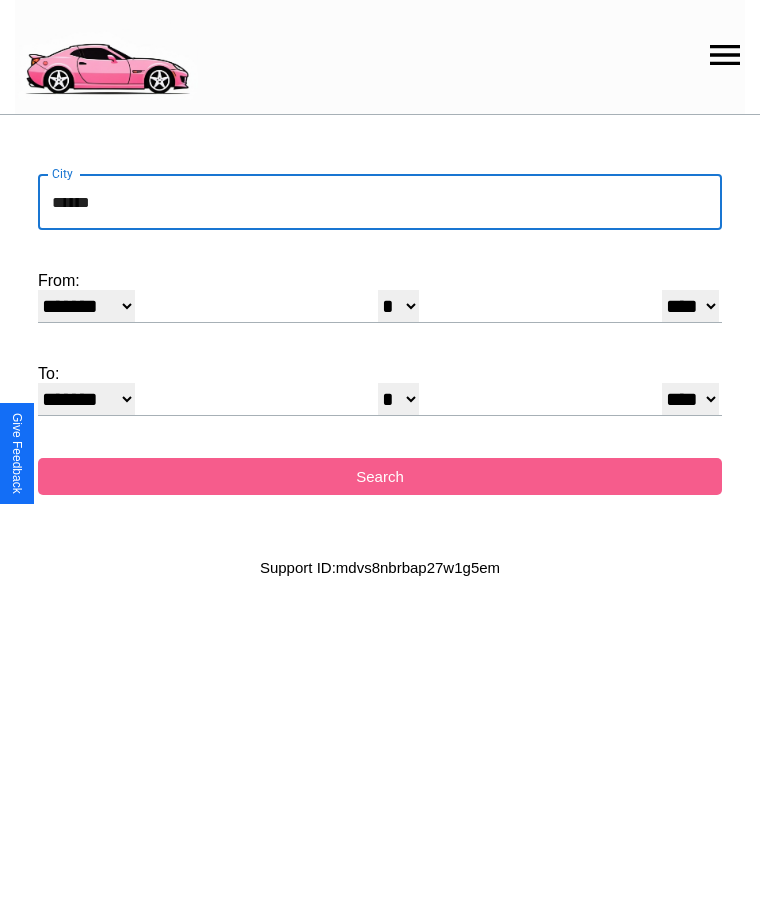 type on "******" 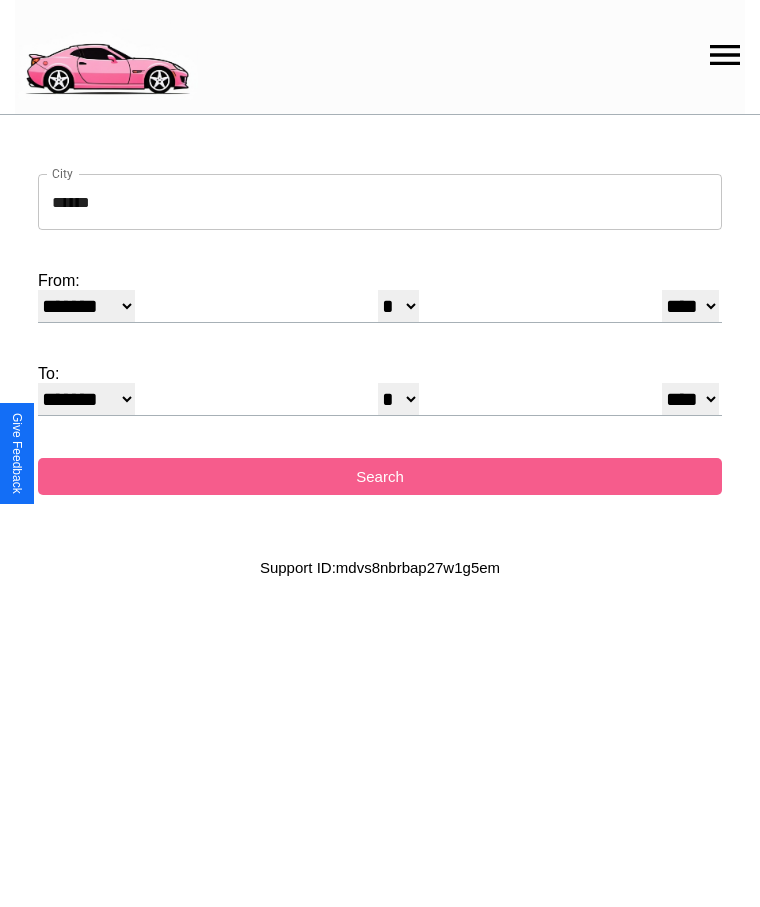 click on "******* ******** ***** ***** *** **** **** ****** ********* ******* ******** ********" at bounding box center (86, 306) 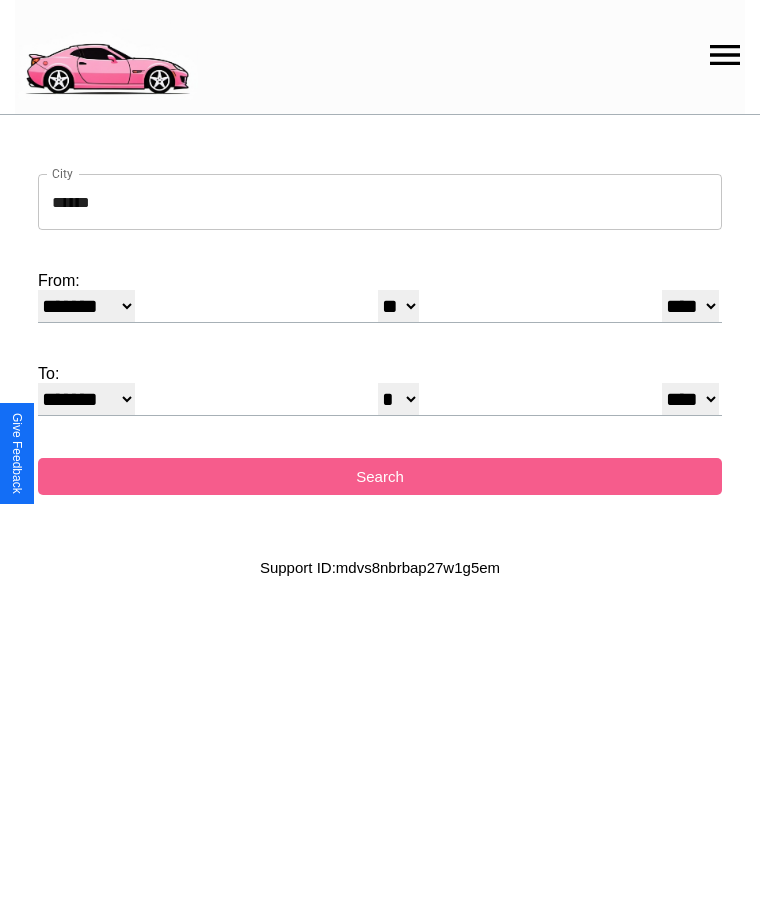 click on "**** **** **** **** **** **** **** **** **** ****" at bounding box center (690, 306) 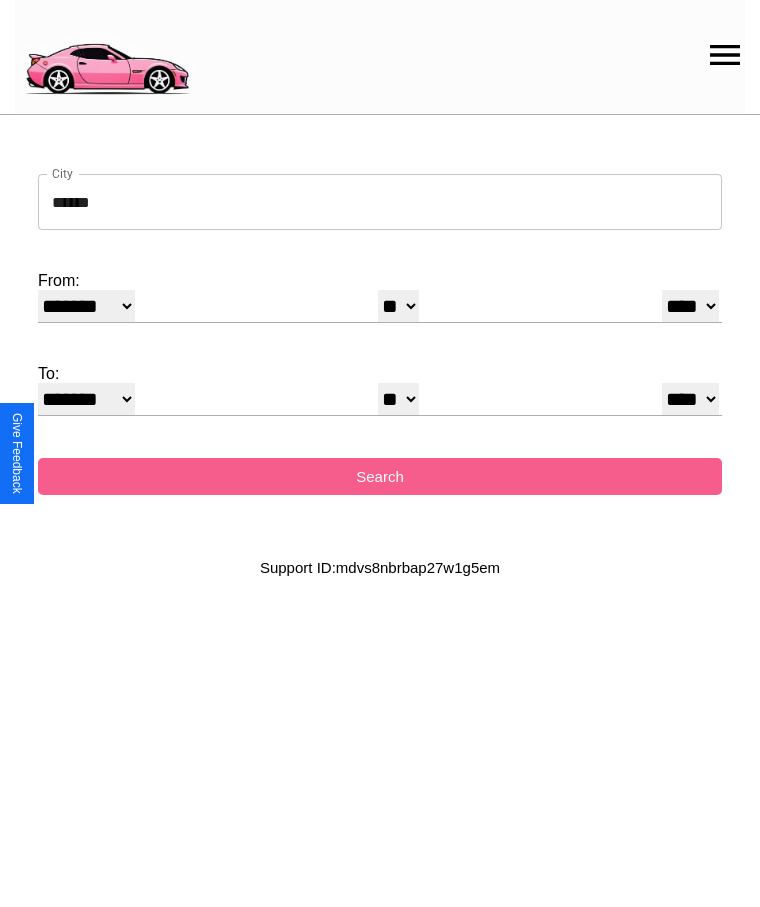 click on "******* ******** ***** ***** *** **** **** ****** ********* ******* ******** ********" at bounding box center [86, 399] 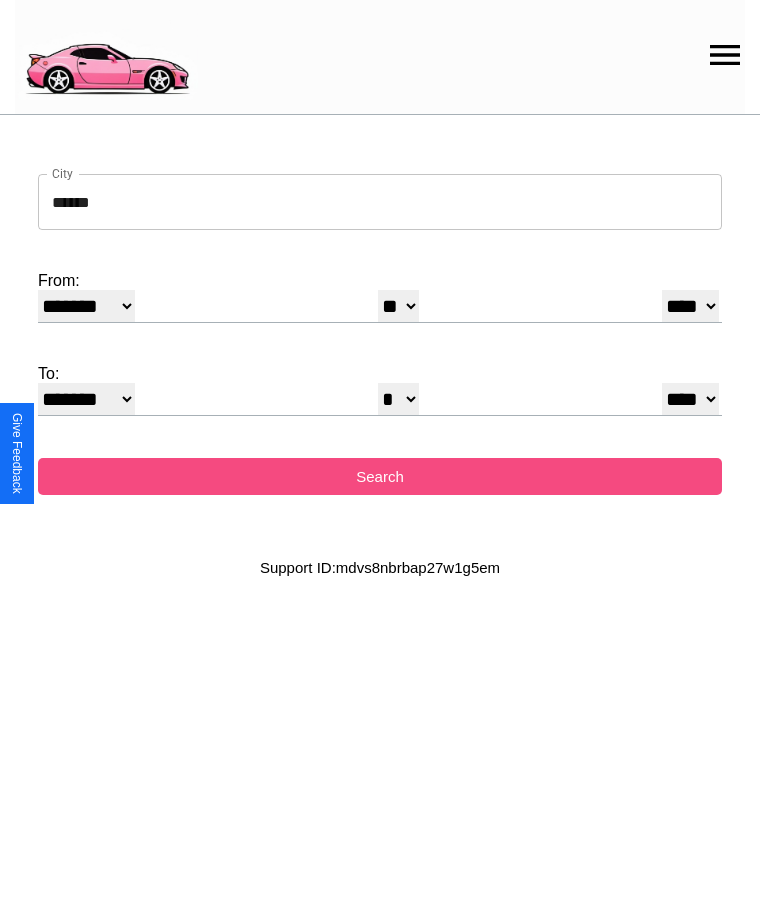 click on "Search" at bounding box center (380, 476) 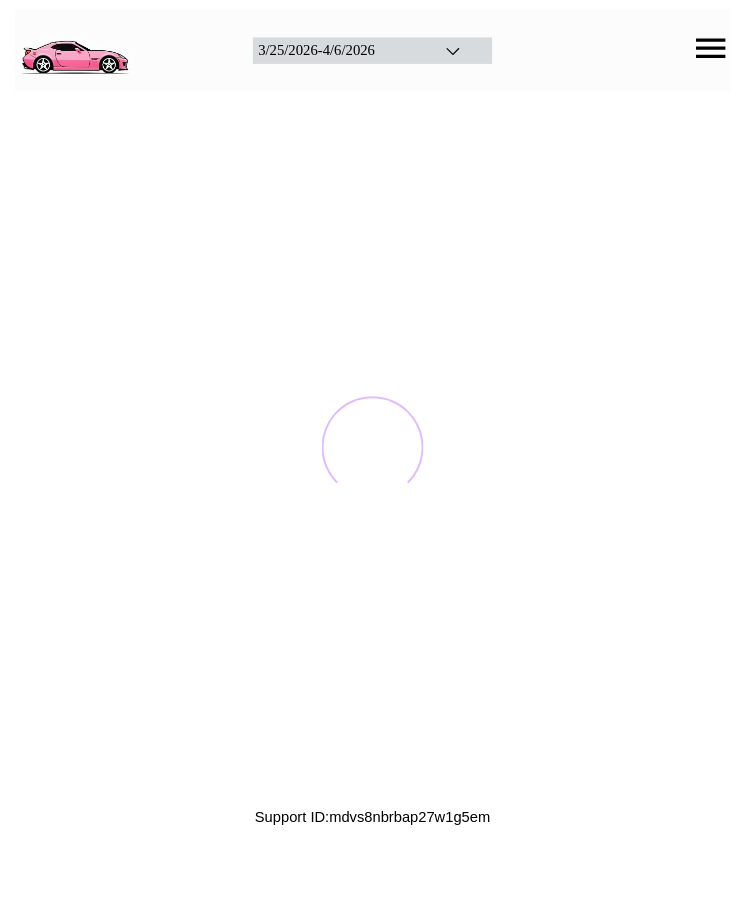 scroll, scrollTop: 0, scrollLeft: 0, axis: both 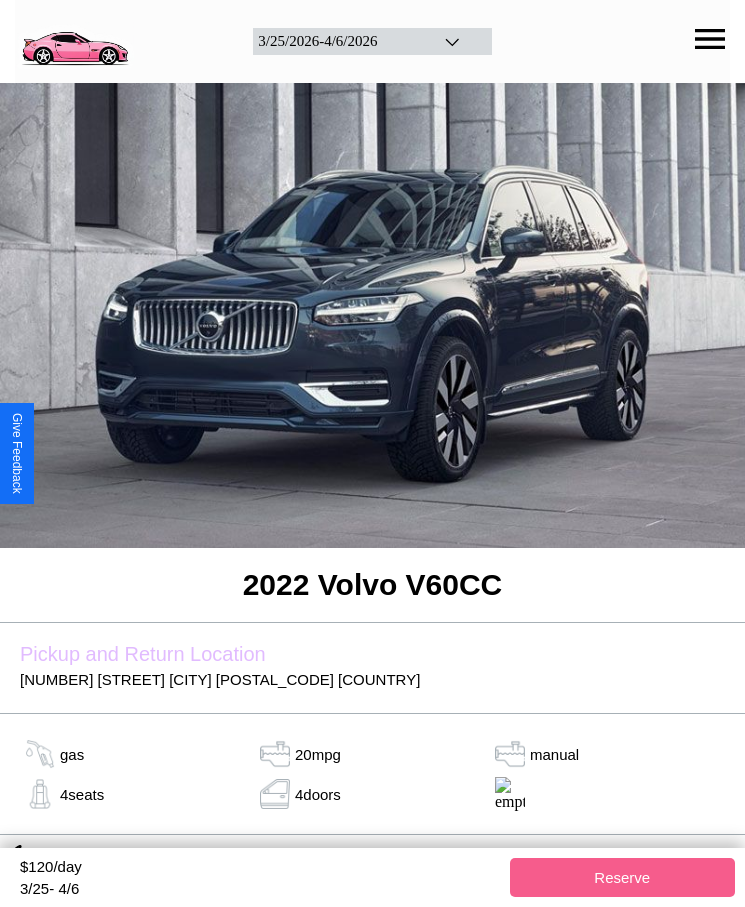 click on "$ 120 /day" at bounding box center (260, 869) 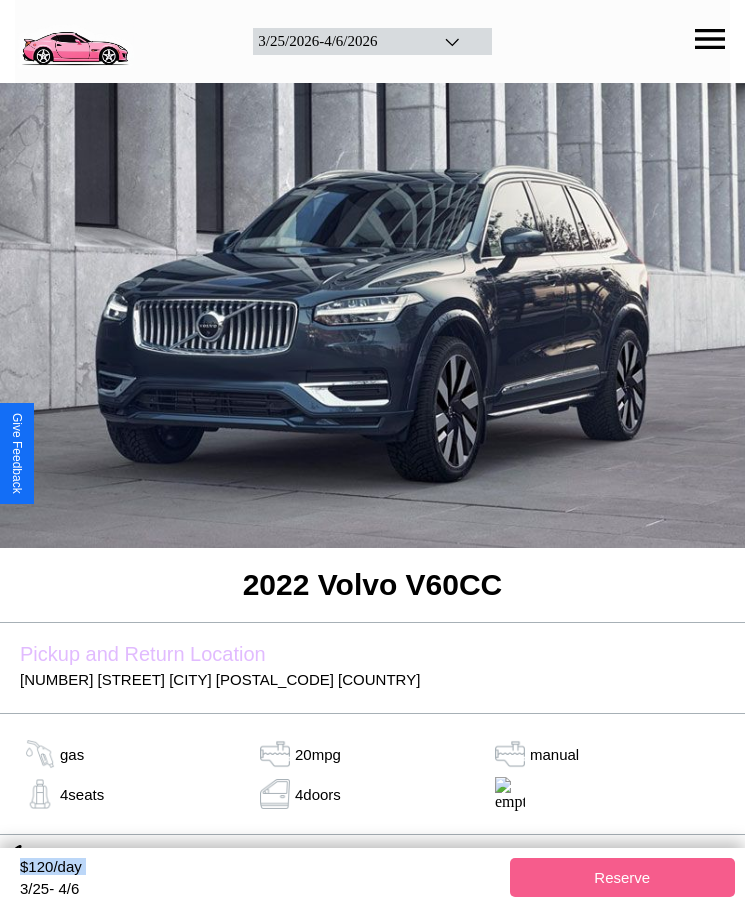 click on "$ 120 /day" at bounding box center (260, 869) 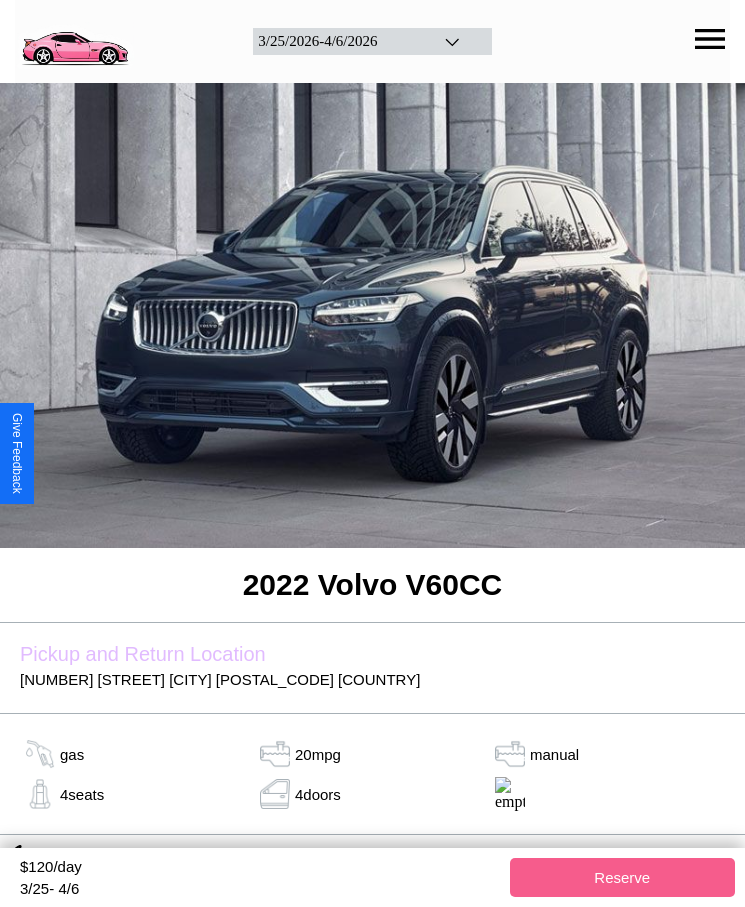 click on "$ 120 /day" at bounding box center [260, 869] 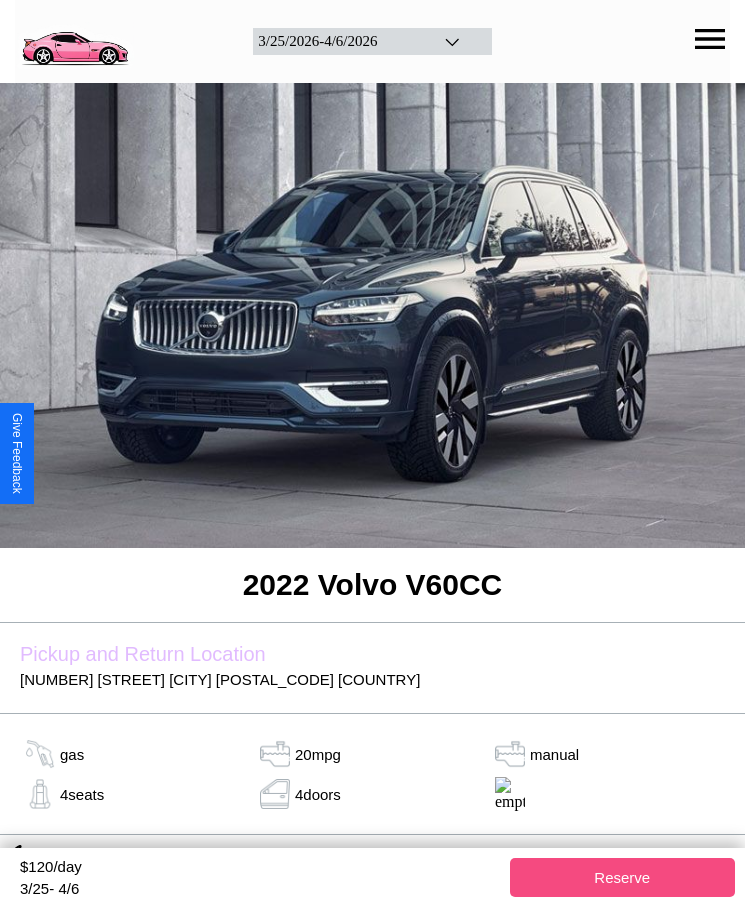 click on "Reserve" at bounding box center [623, 877] 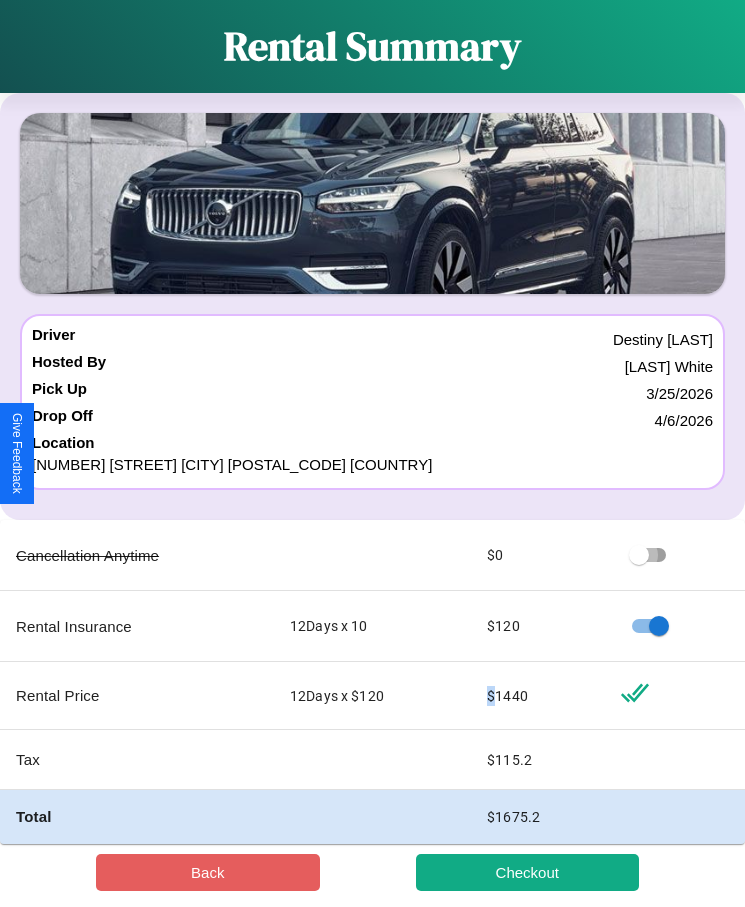 scroll, scrollTop: 23, scrollLeft: 0, axis: vertical 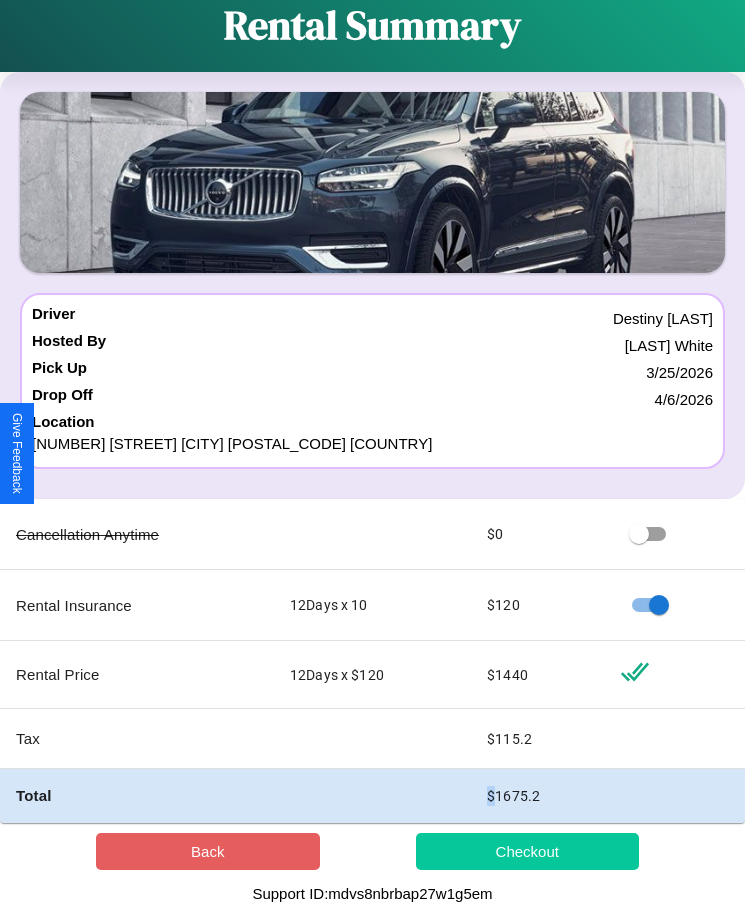 click on "Checkout" at bounding box center (528, 851) 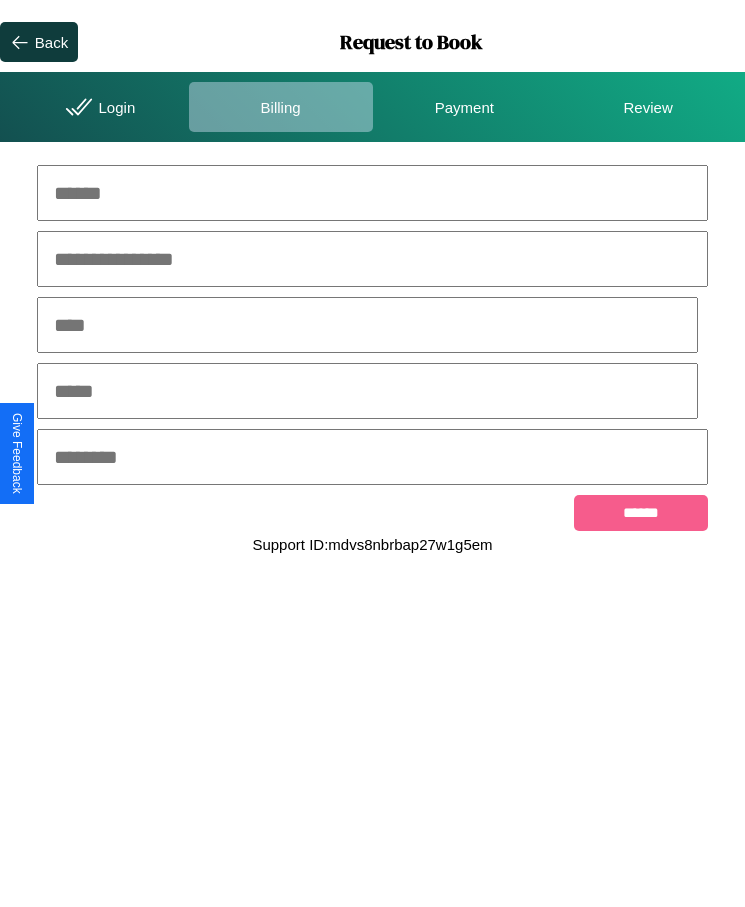 scroll, scrollTop: 0, scrollLeft: 0, axis: both 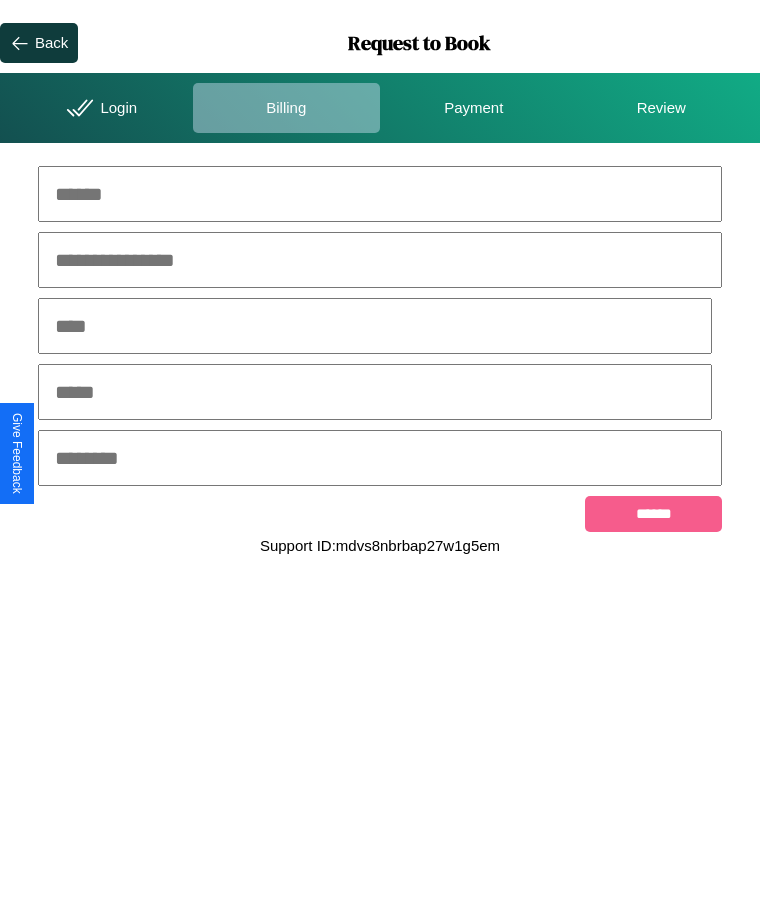 click at bounding box center (380, 194) 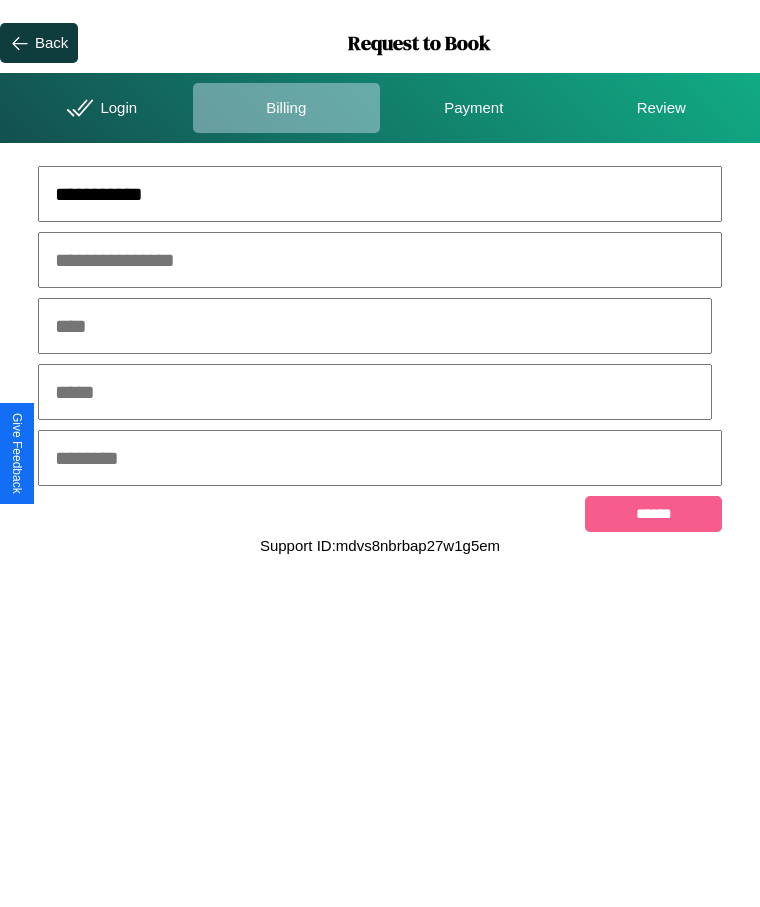 type on "**********" 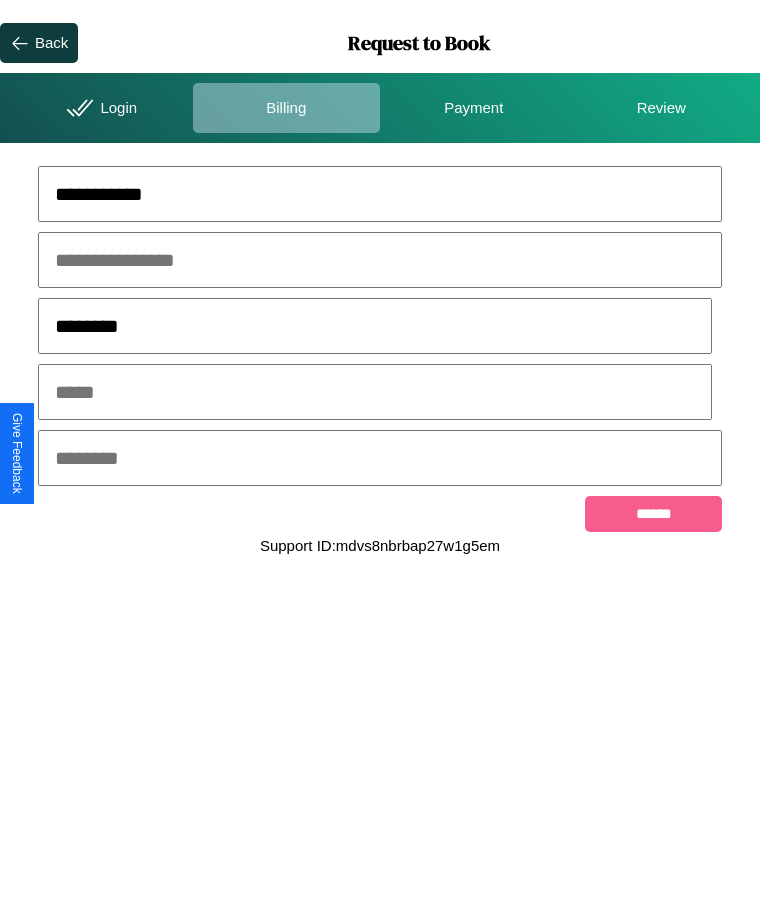 type on "********" 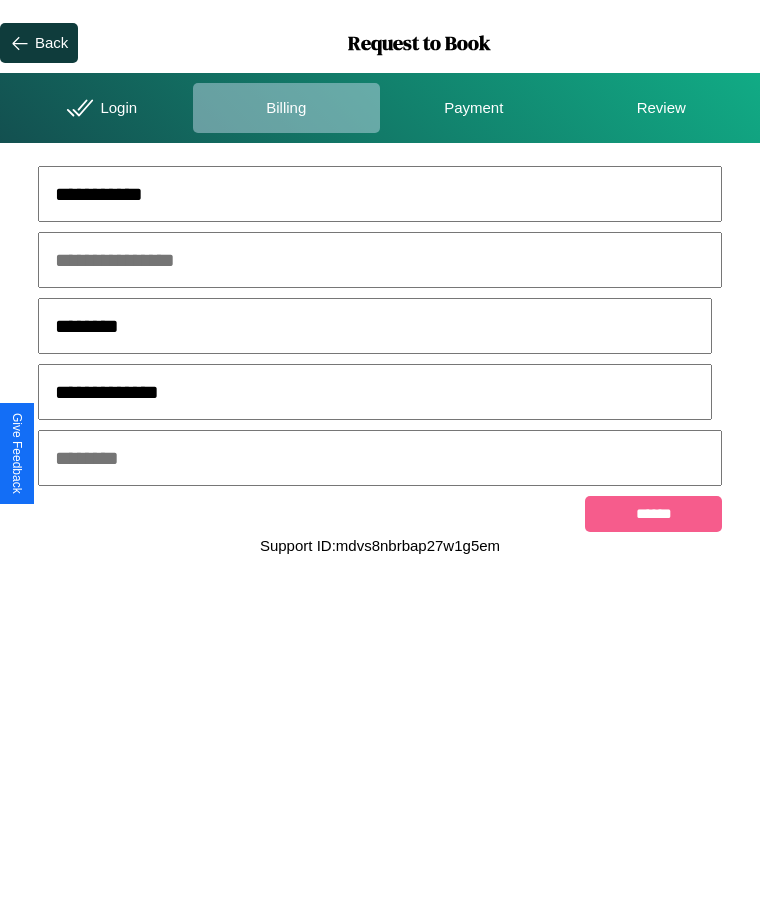 type on "**********" 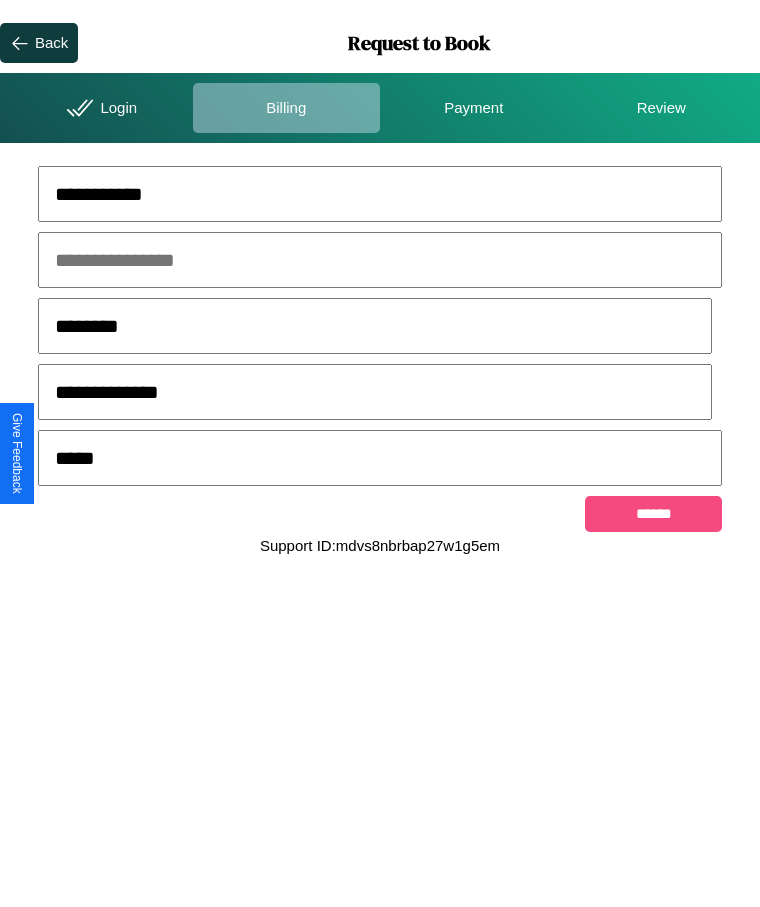 type on "*****" 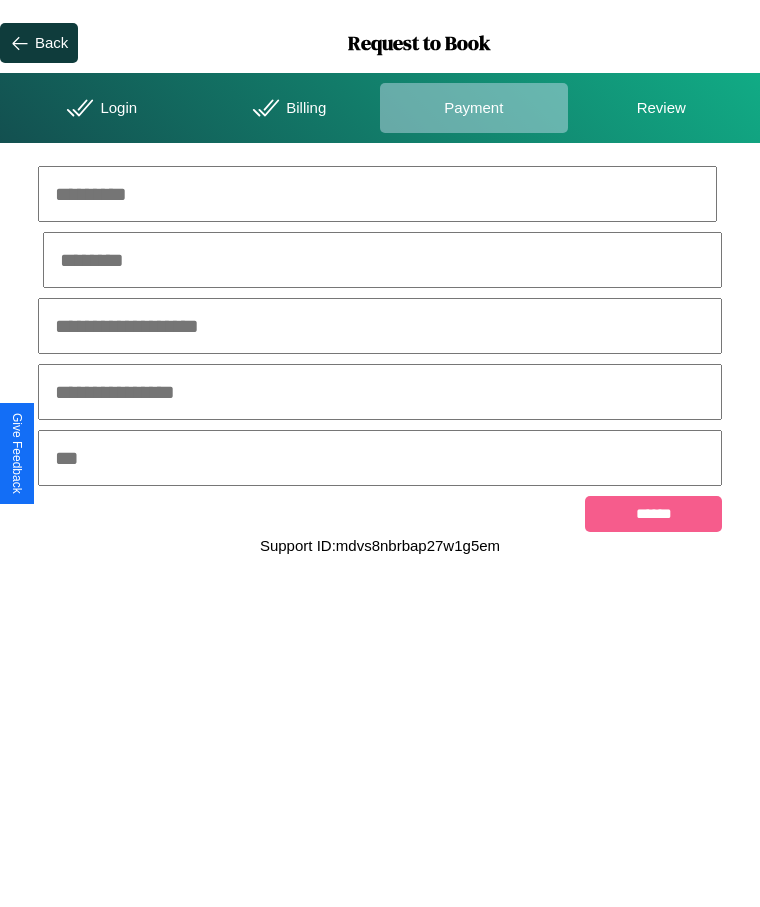 click at bounding box center (377, 194) 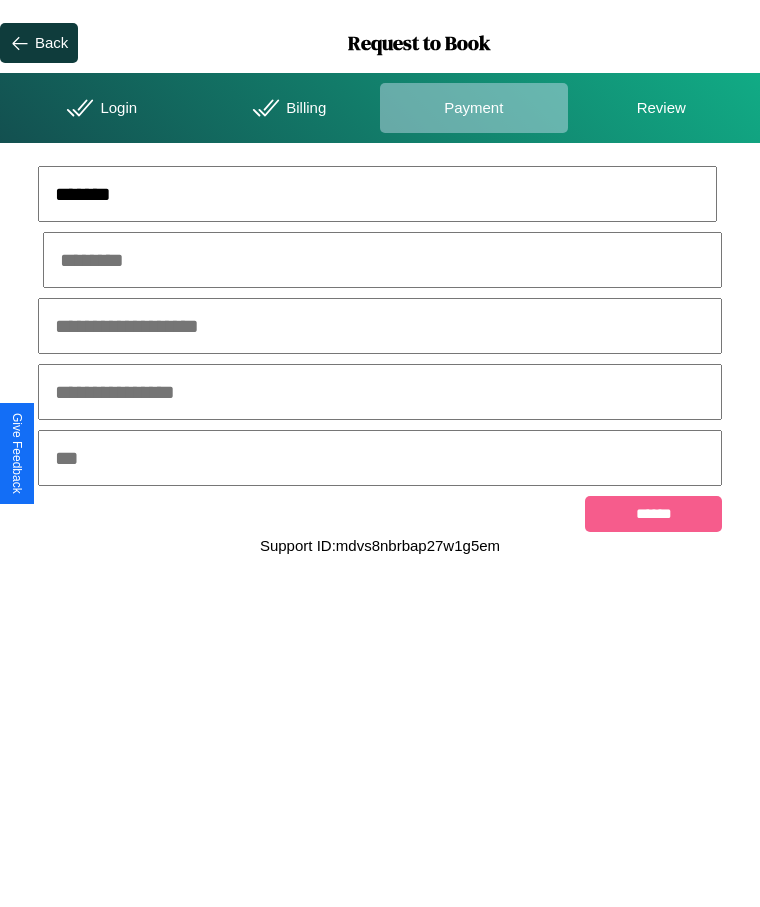type on "*******" 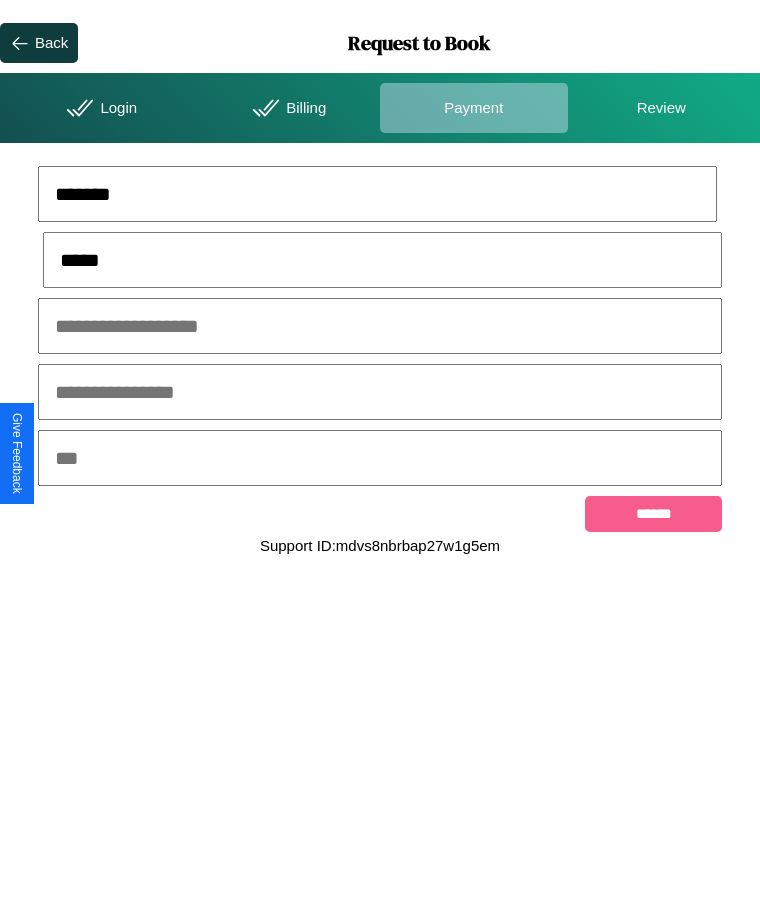 type on "*****" 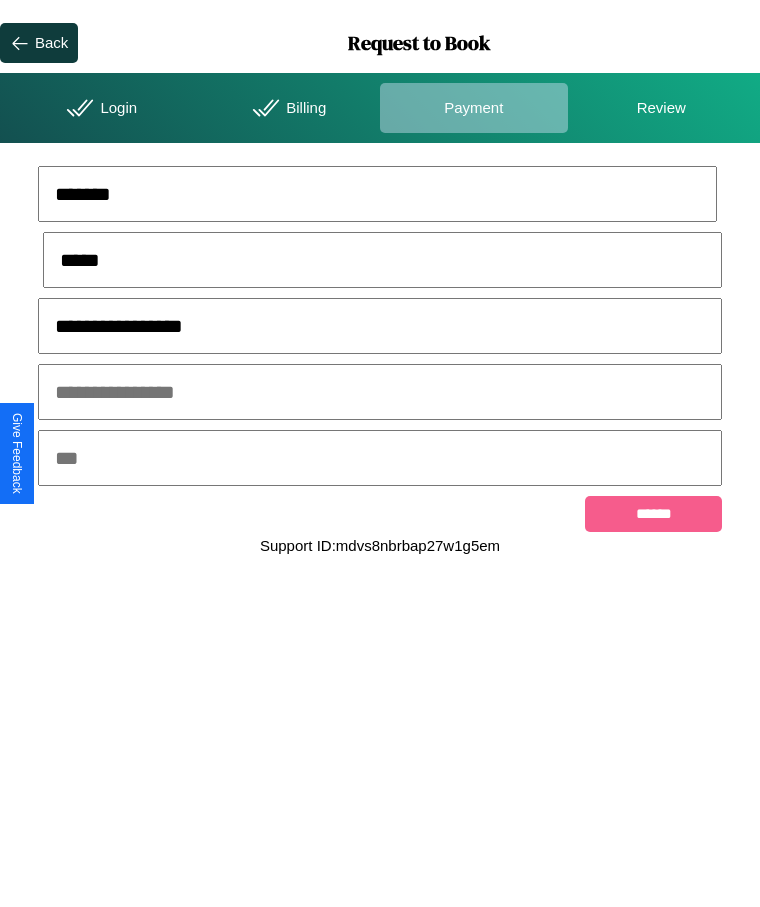 type on "**********" 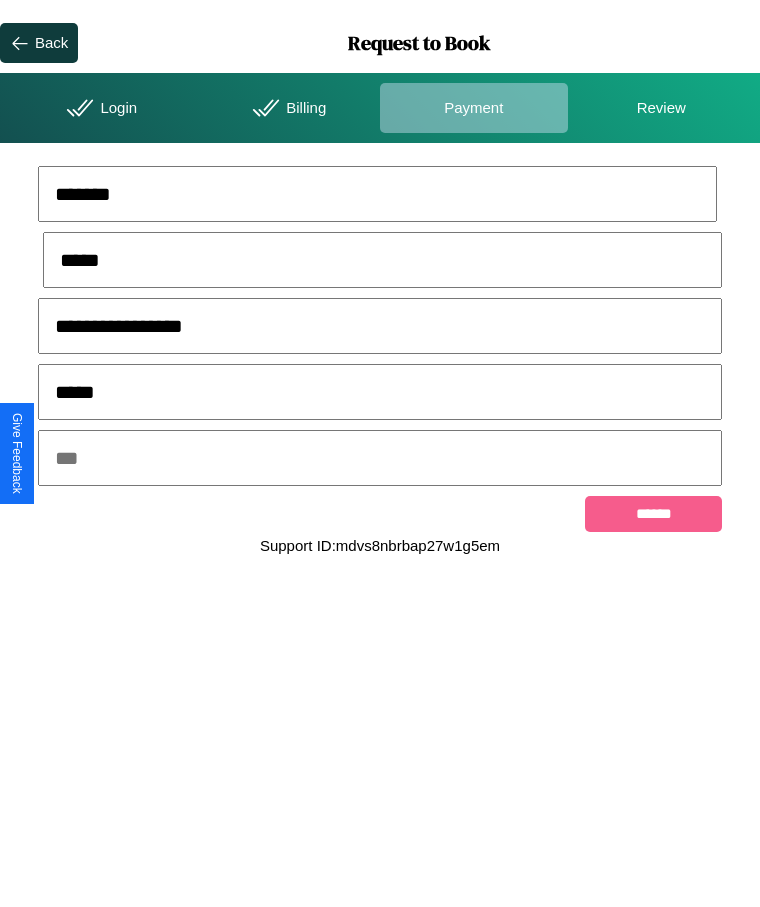 type on "*****" 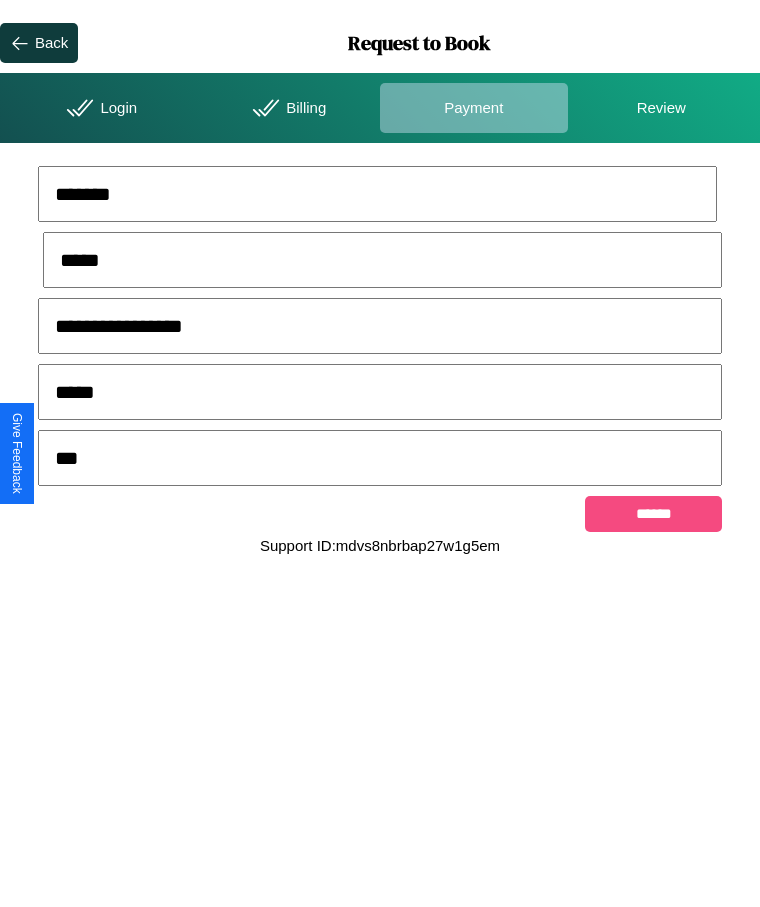 type on "***" 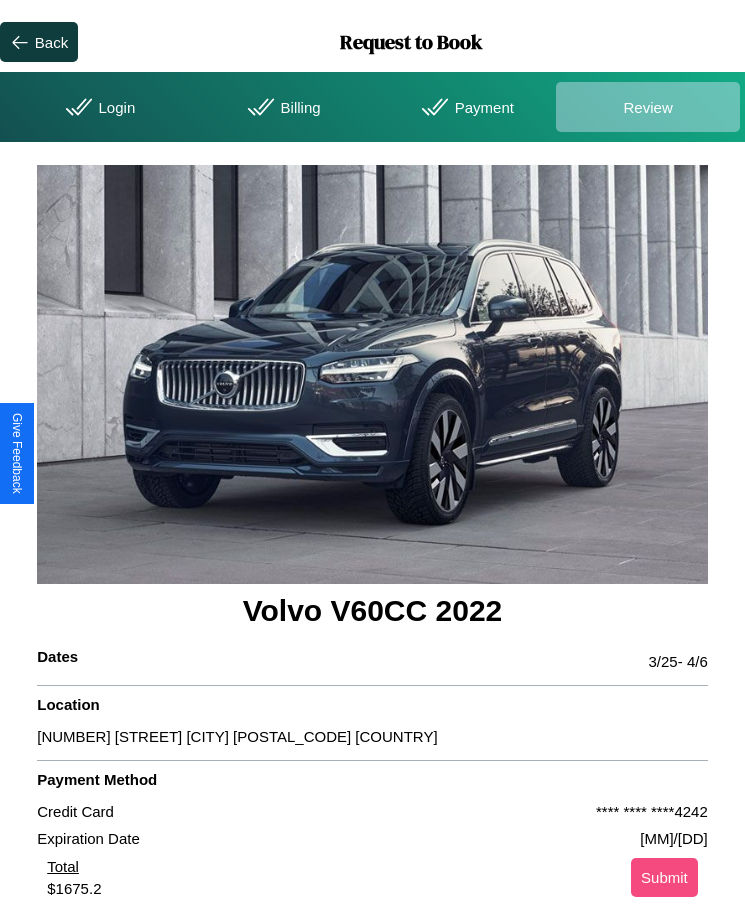 click on "Submit" at bounding box center [664, 877] 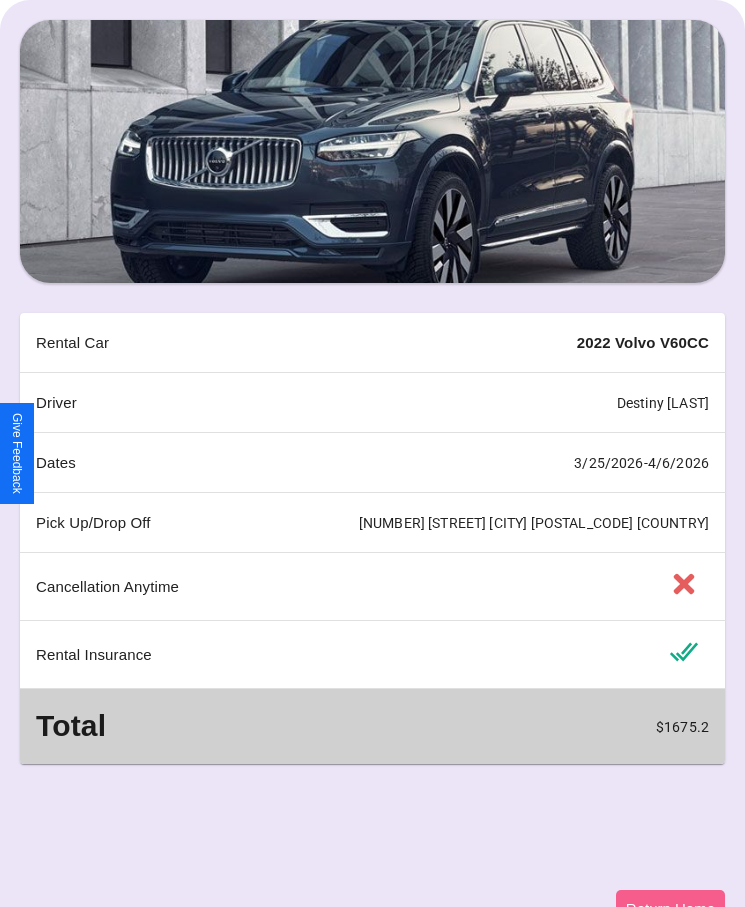 scroll, scrollTop: 162, scrollLeft: 0, axis: vertical 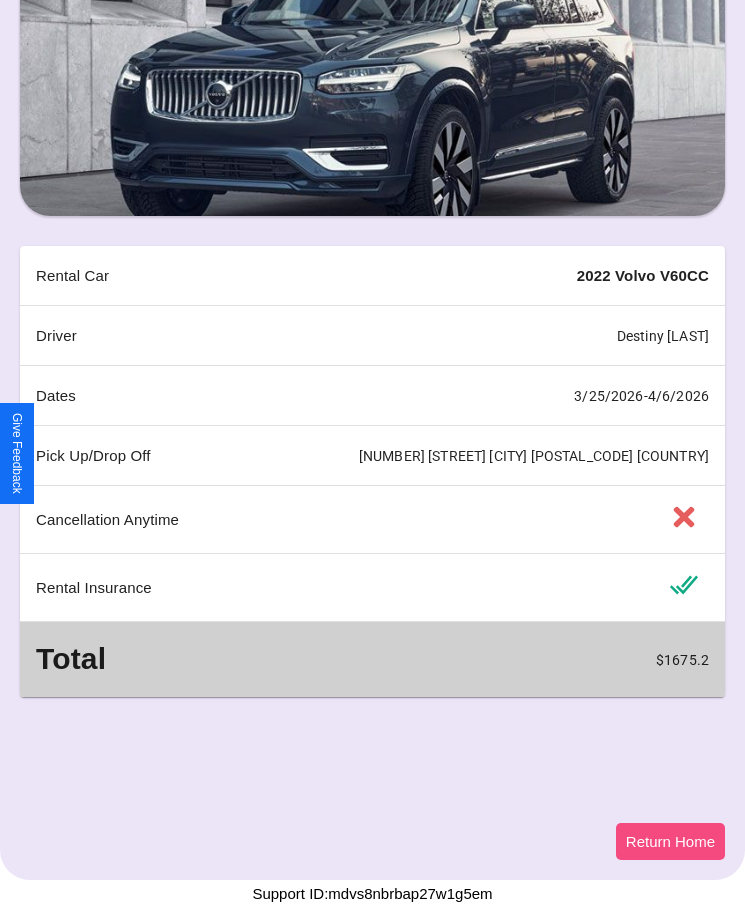 click on "Return Home" at bounding box center (670, 841) 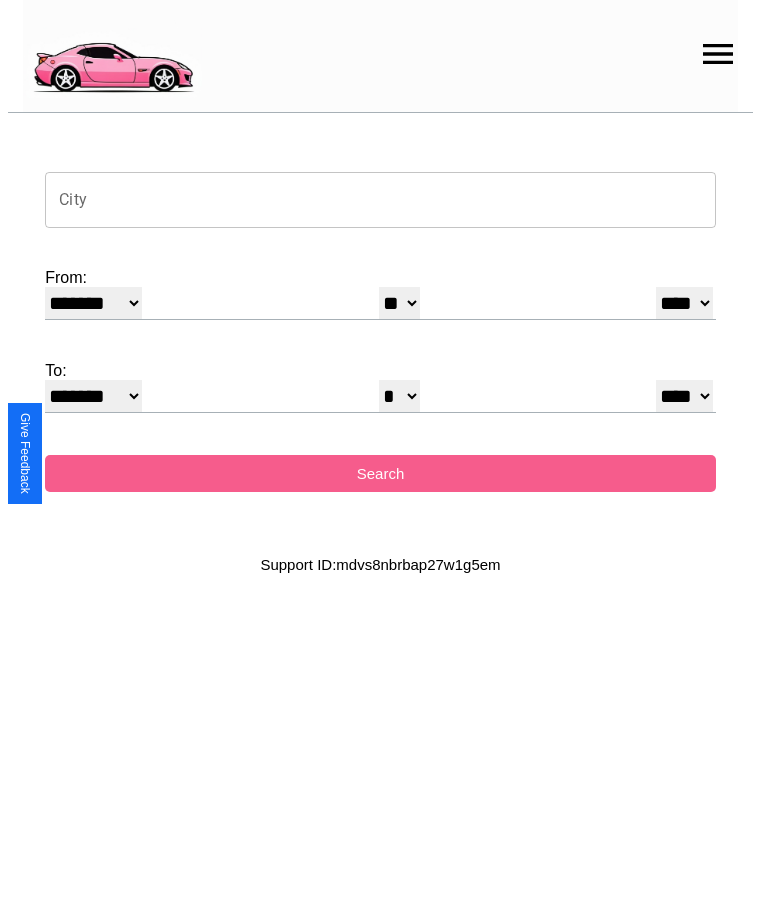 scroll, scrollTop: 0, scrollLeft: 0, axis: both 